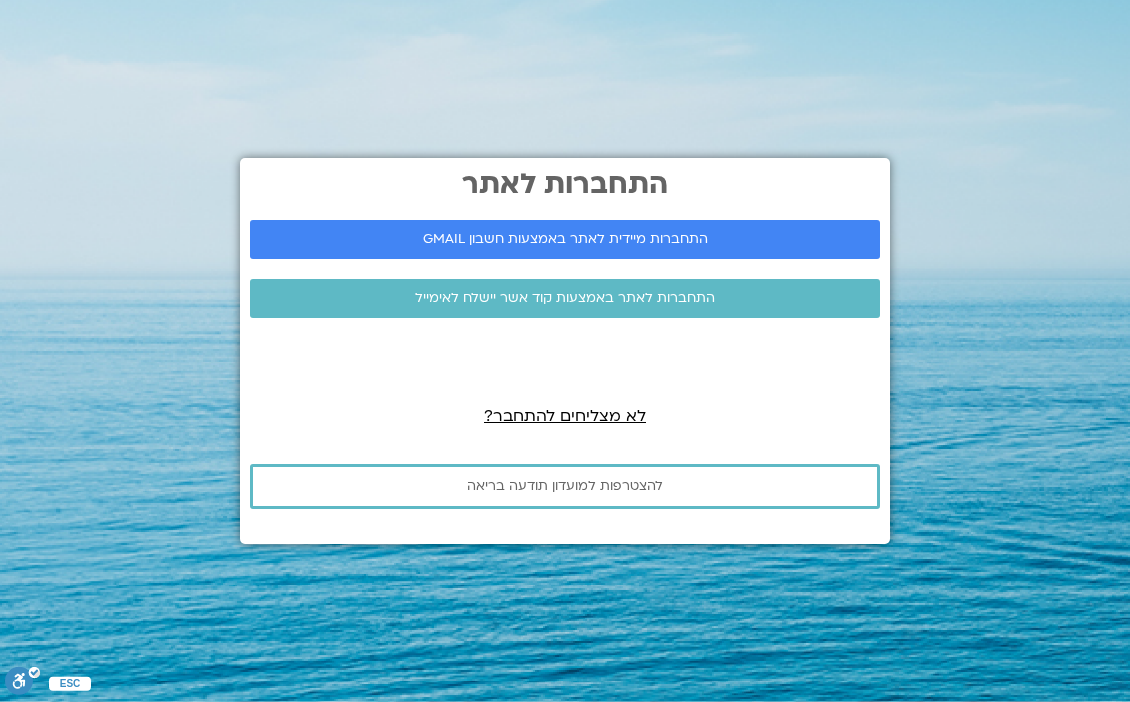 scroll, scrollTop: 0, scrollLeft: 0, axis: both 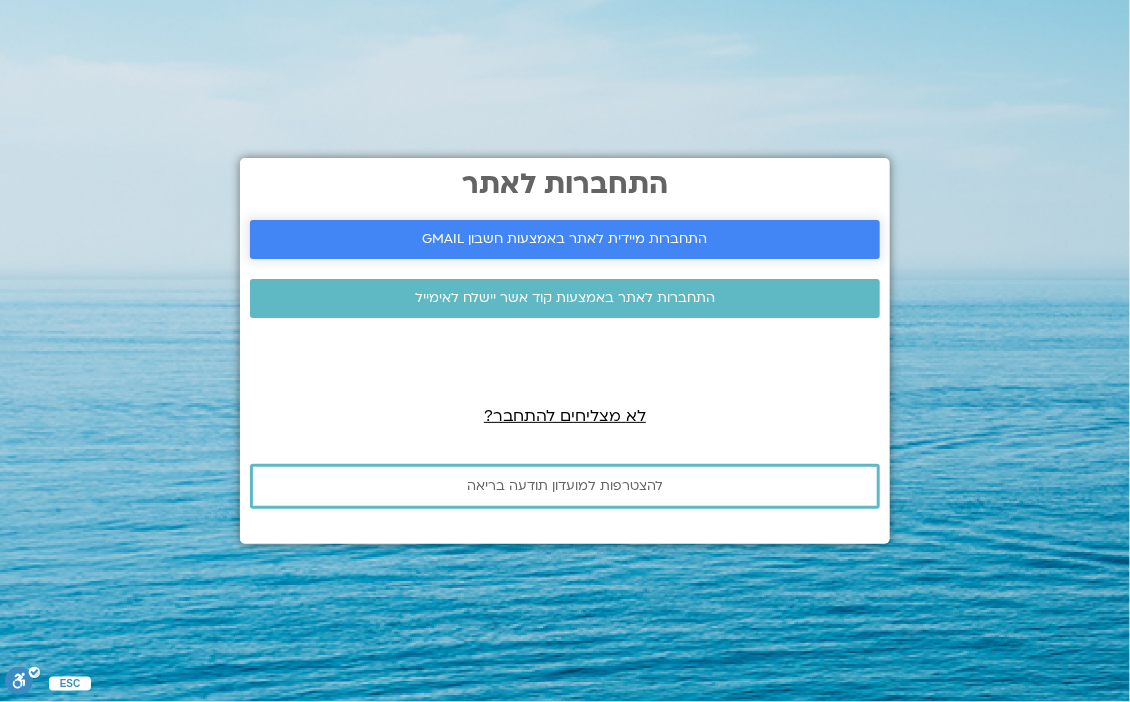 click on "התחברות מיידית לאתר באמצעות חשבון GMAIL" at bounding box center (565, 239) 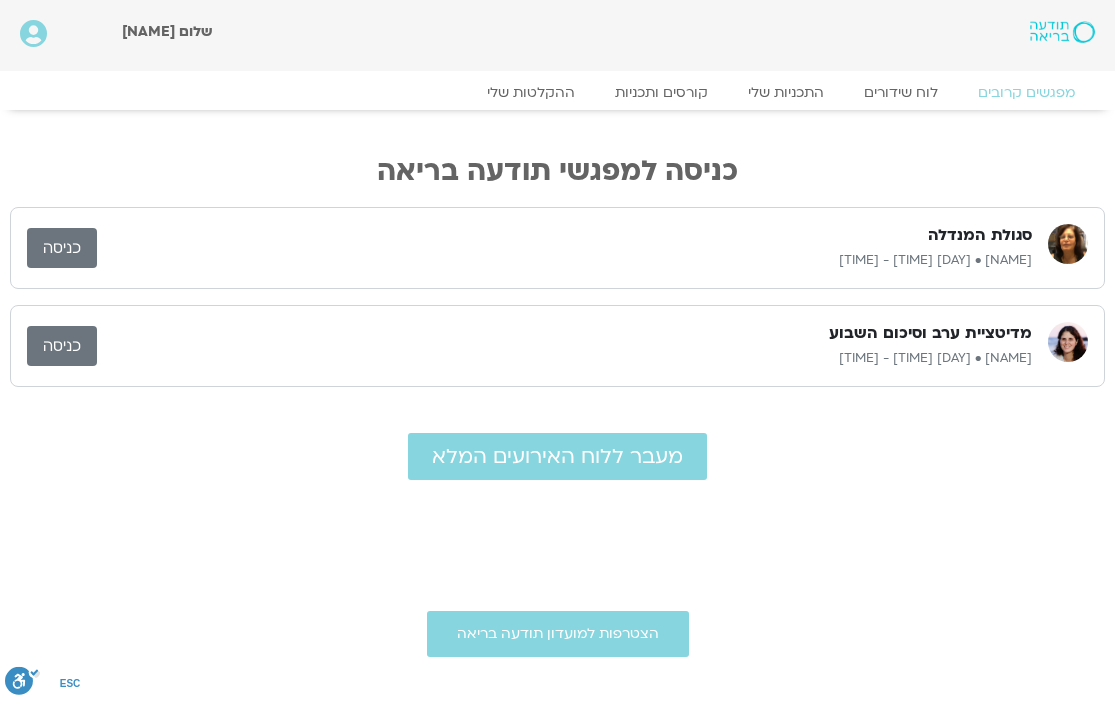 scroll, scrollTop: 0, scrollLeft: 0, axis: both 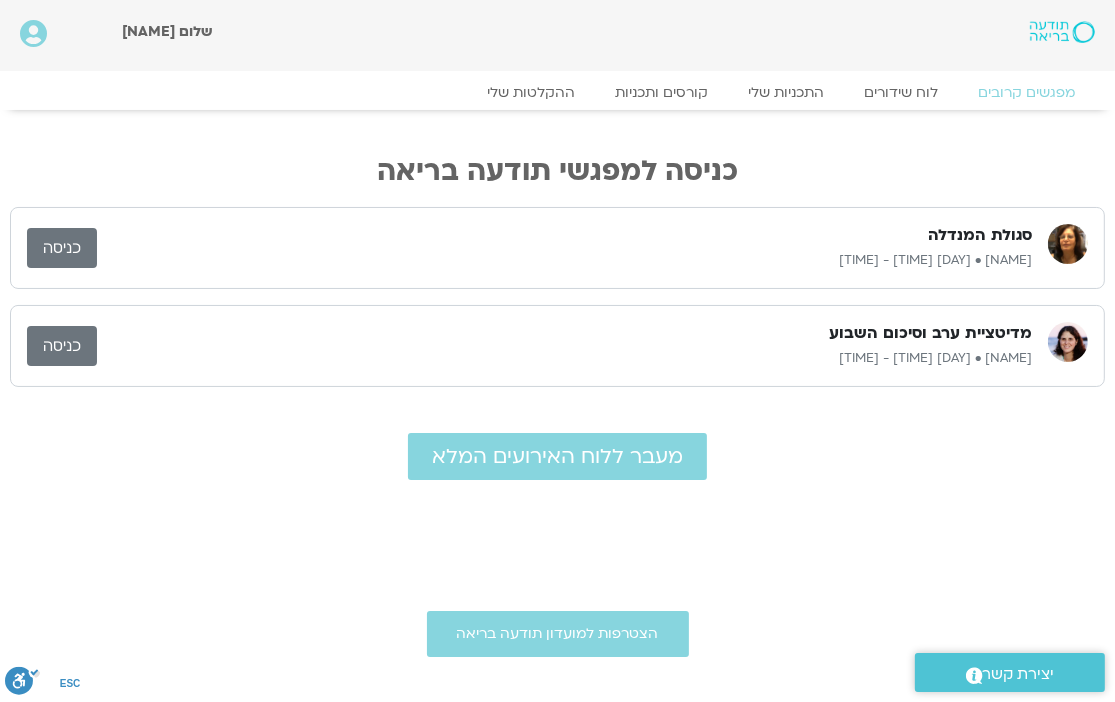 drag, startPoint x: 632, startPoint y: 171, endPoint x: 625, endPoint y: 160, distance: 13.038404 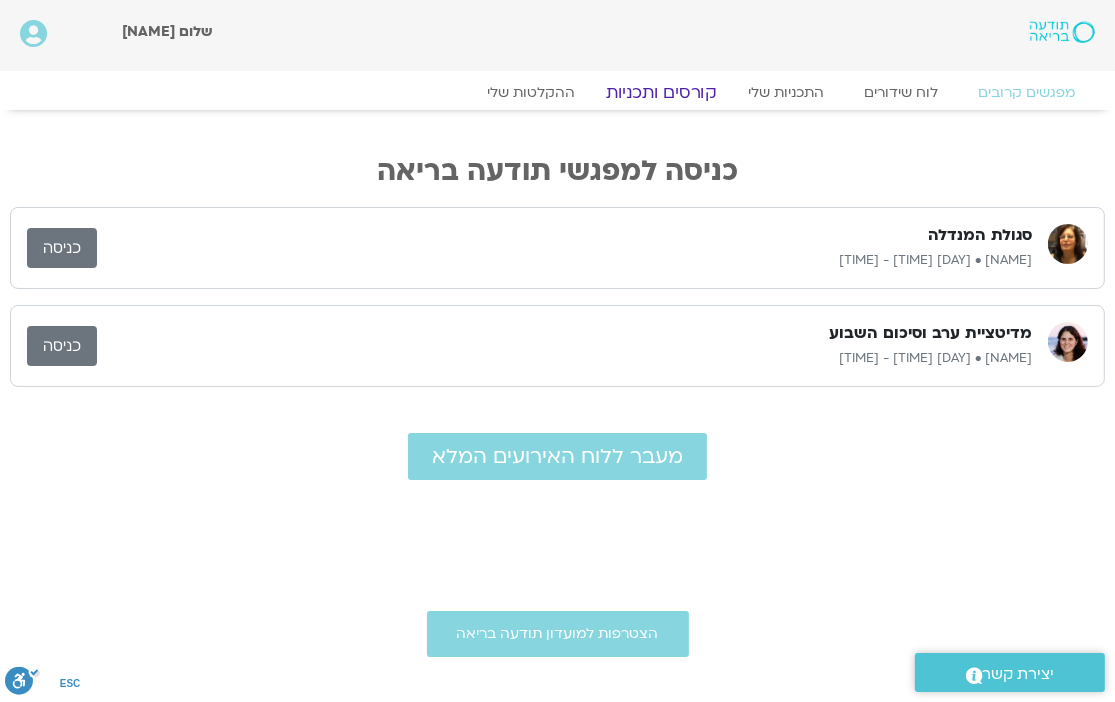 click on "קורסים ותכניות" 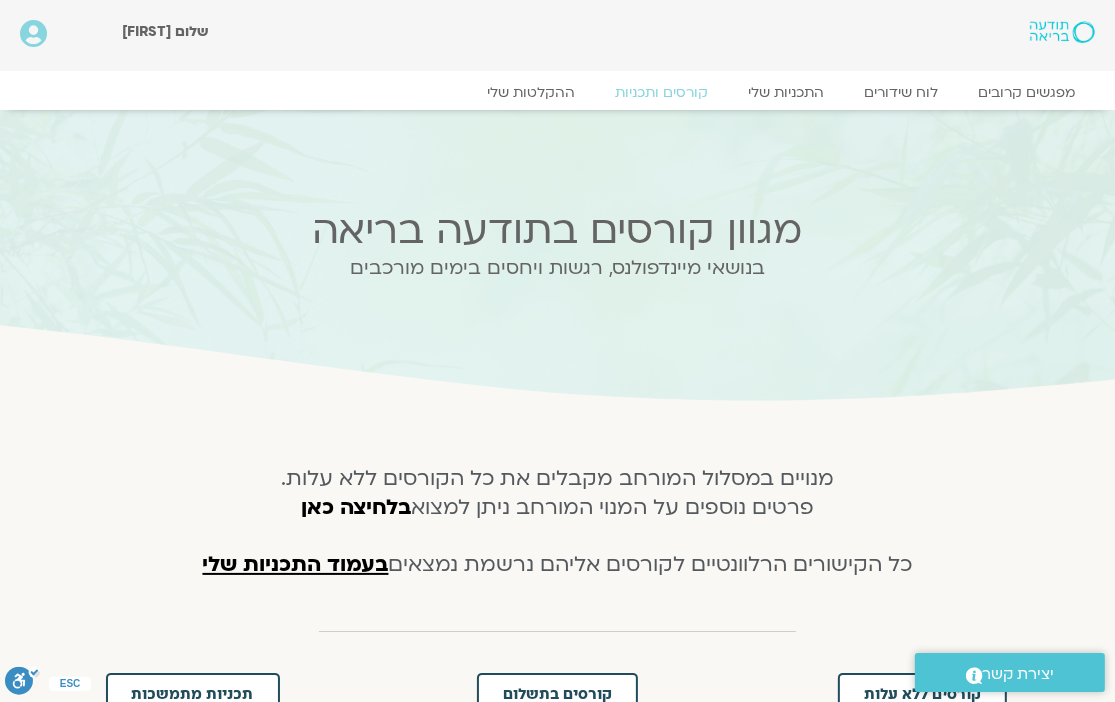 scroll, scrollTop: 200, scrollLeft: 0, axis: vertical 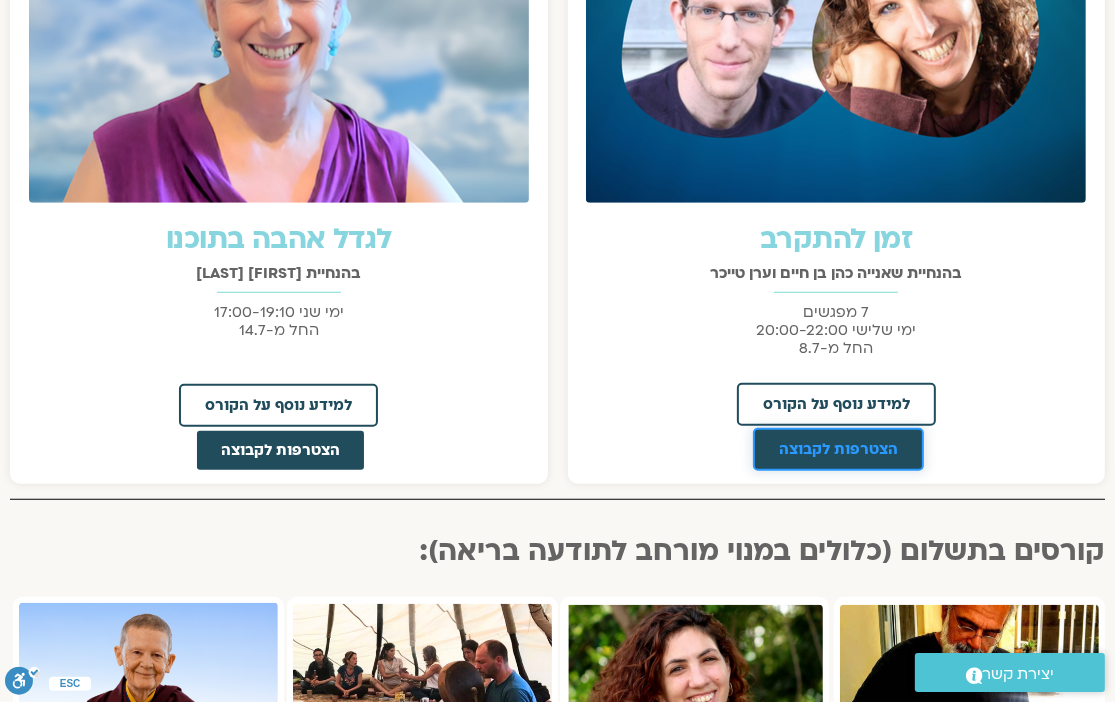 click on "הצטרפות לקבוצה" at bounding box center (838, 449) 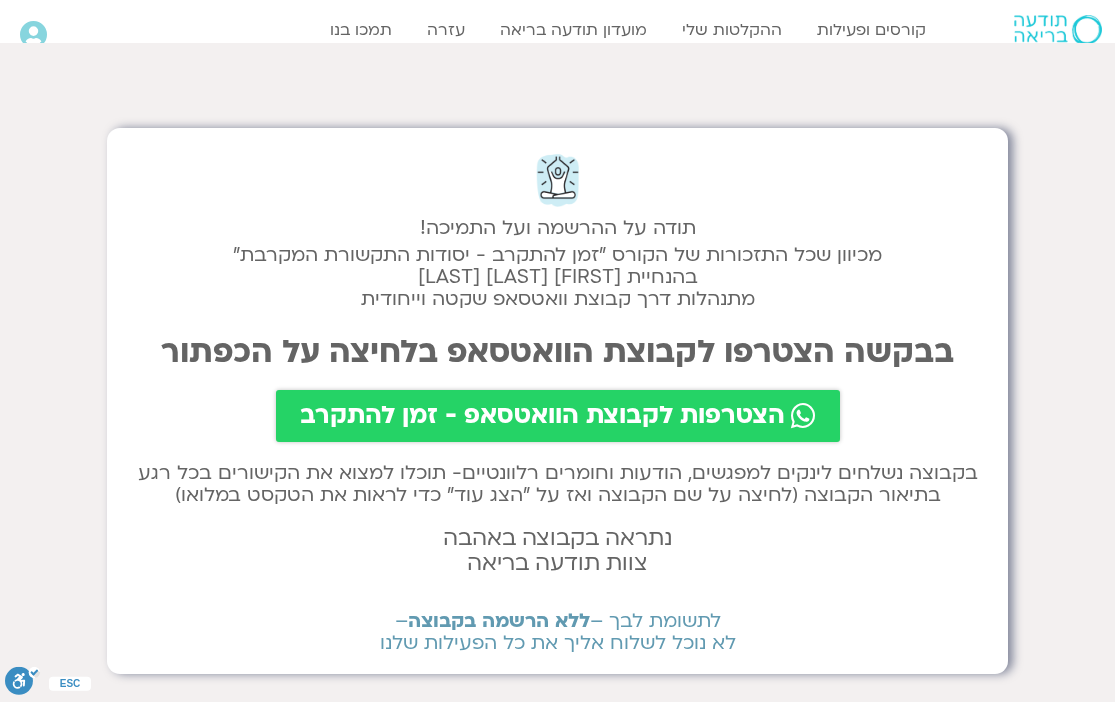 scroll, scrollTop: 0, scrollLeft: 0, axis: both 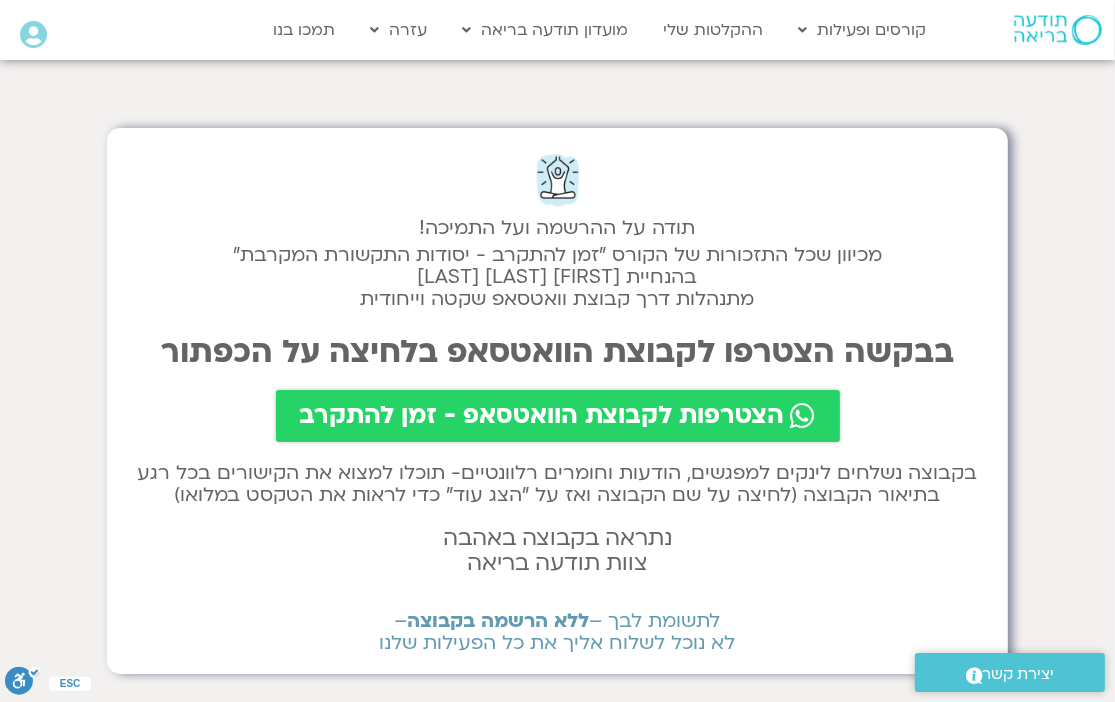click on "הצטרפות לקבוצת הוואטסאפ - זמן להתקרב" at bounding box center (542, 416) 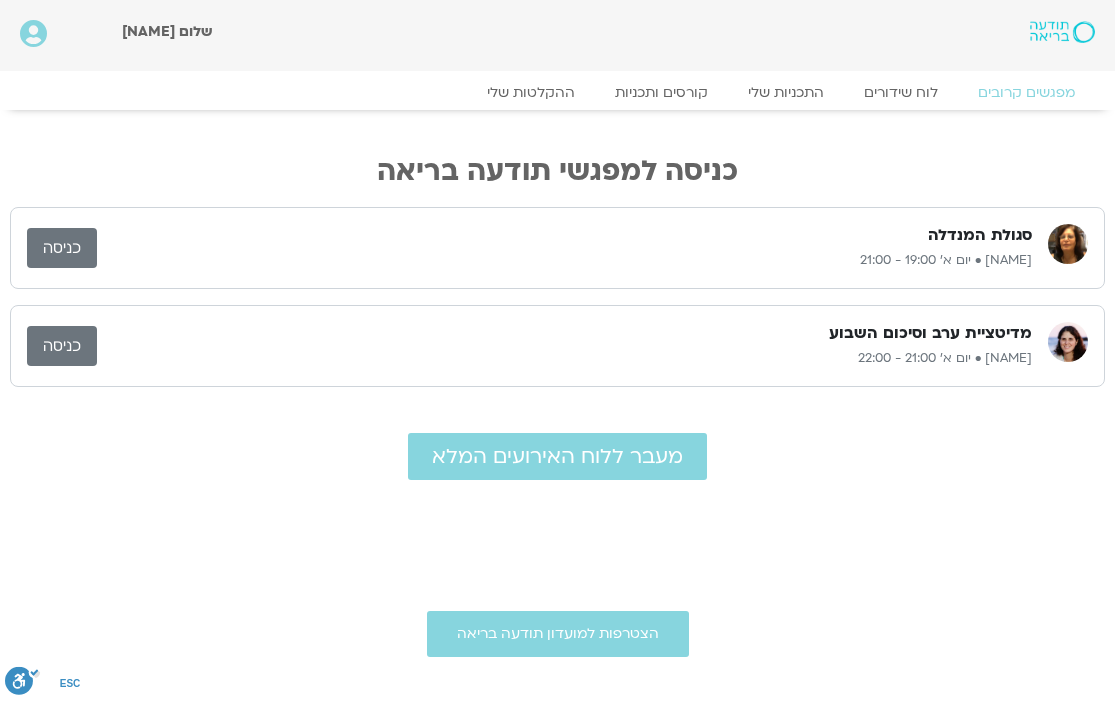 scroll, scrollTop: 0, scrollLeft: 0, axis: both 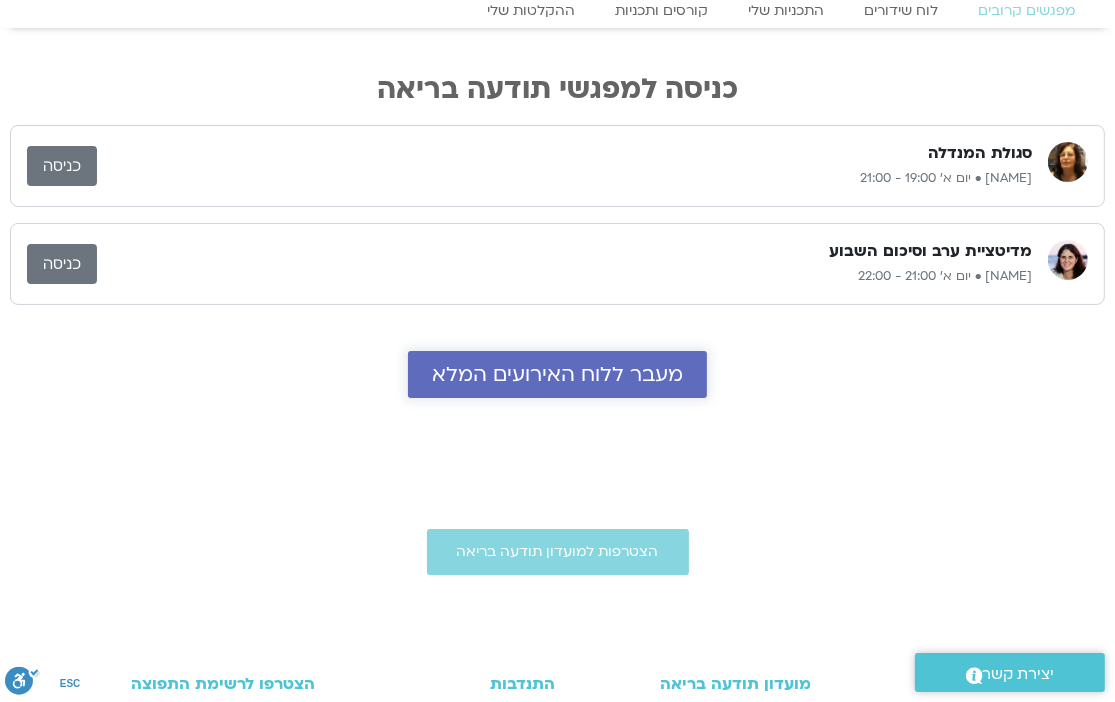 click on "מעבר ללוח האירועים המלא" at bounding box center [557, 374] 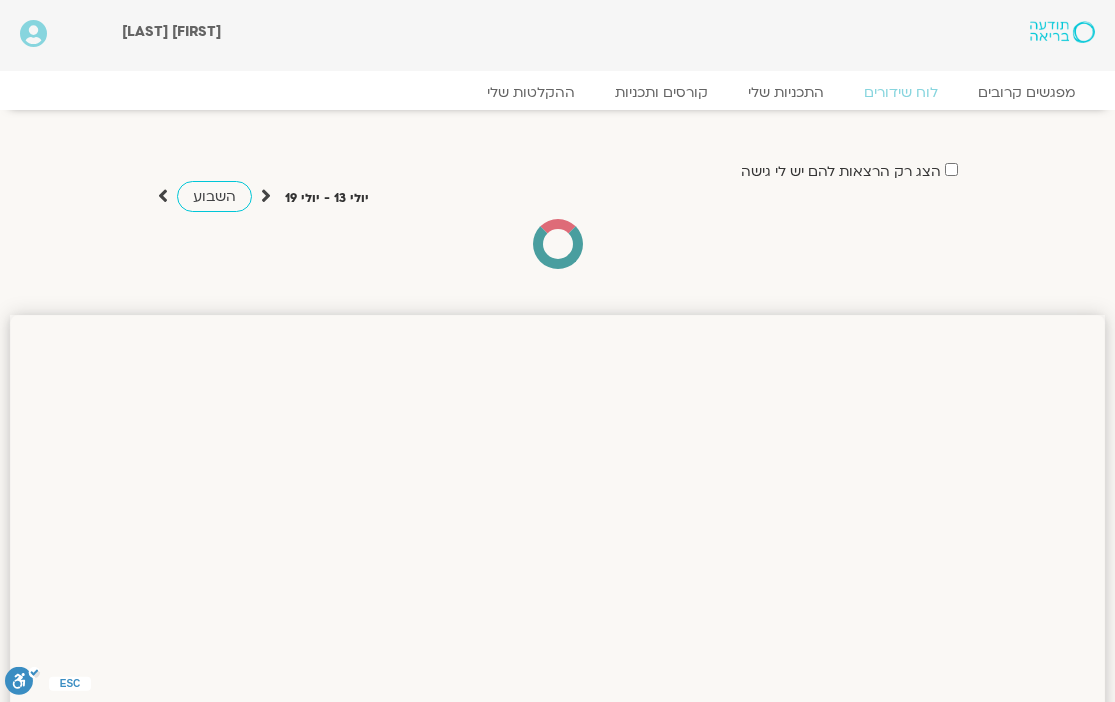 scroll, scrollTop: 0, scrollLeft: 0, axis: both 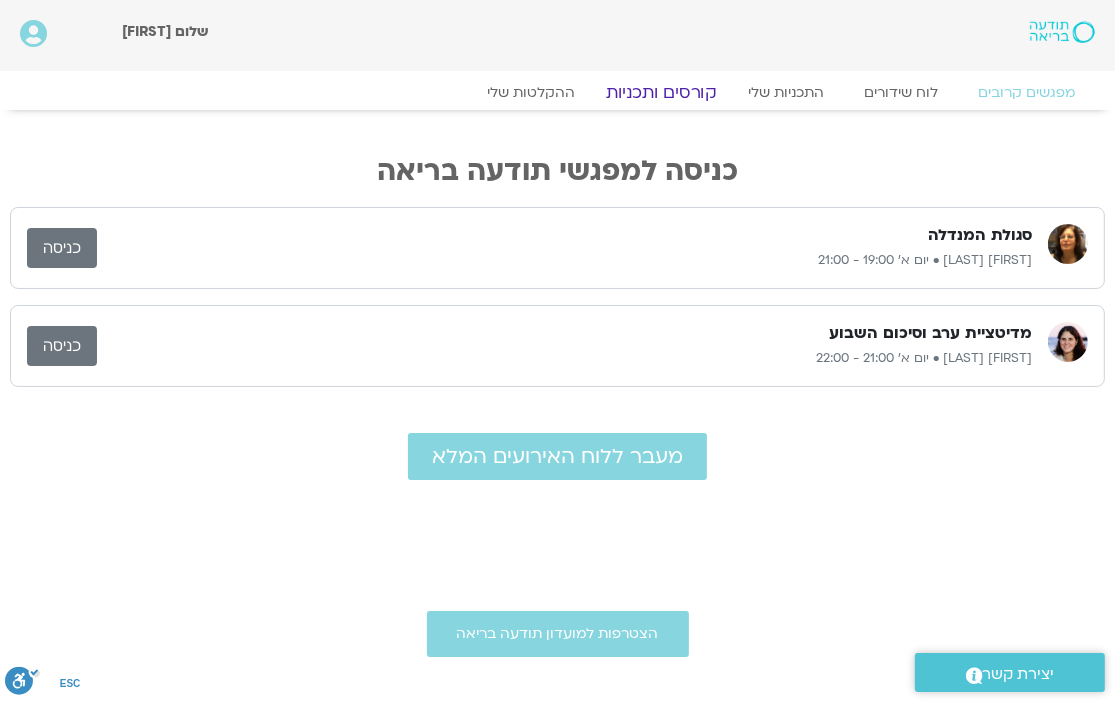 click on "קורסים ותכניות" 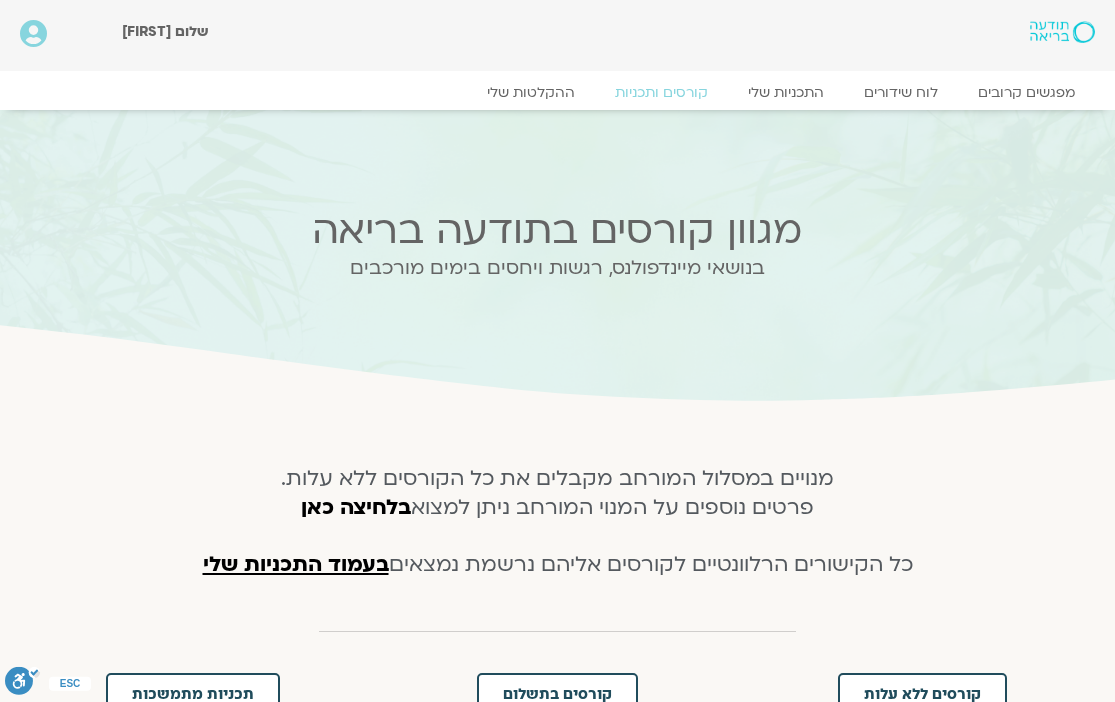 scroll, scrollTop: 0, scrollLeft: 0, axis: both 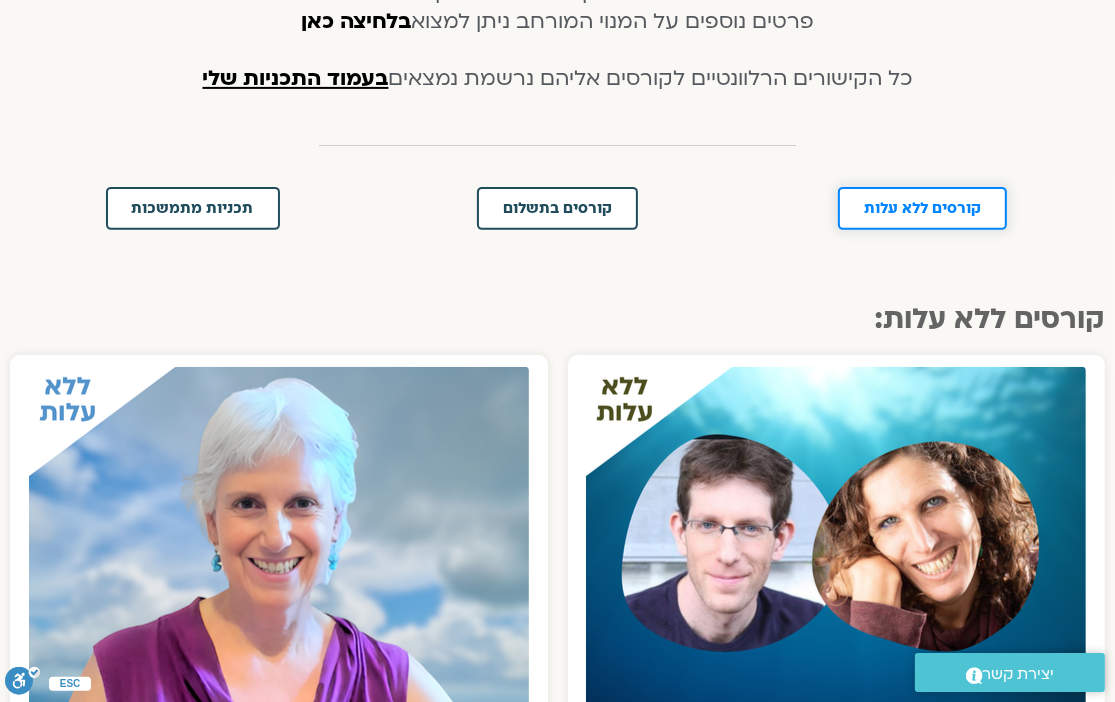 click on "קורסים ללא עלות" at bounding box center [922, 208] 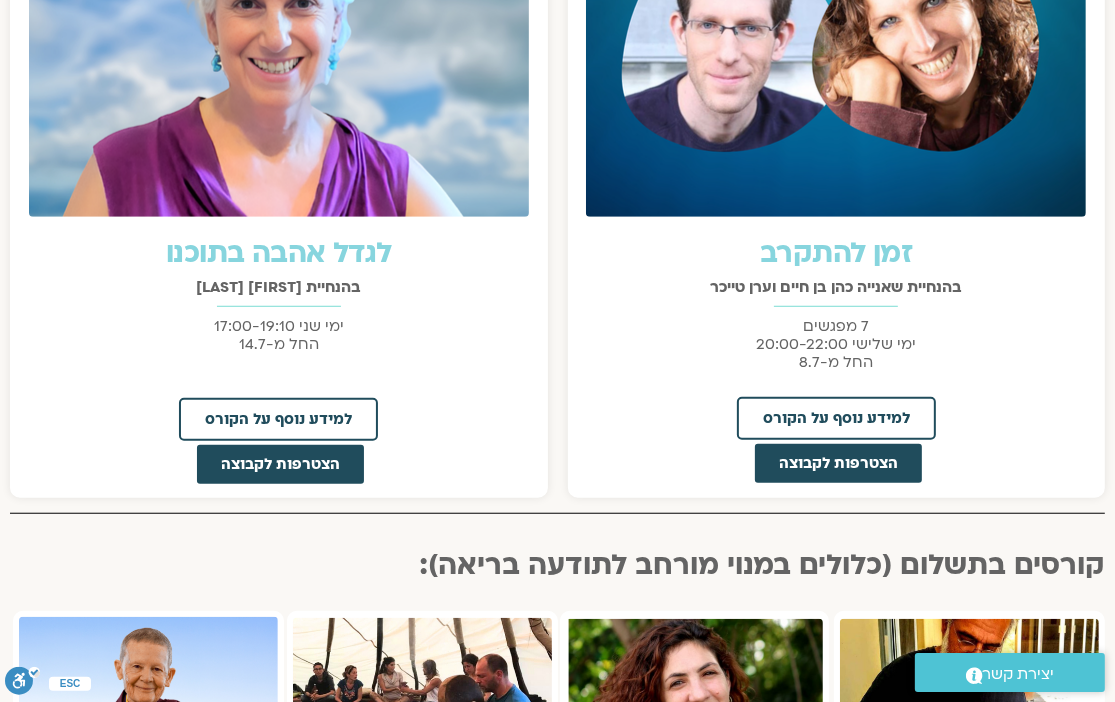 scroll, scrollTop: 987, scrollLeft: 0, axis: vertical 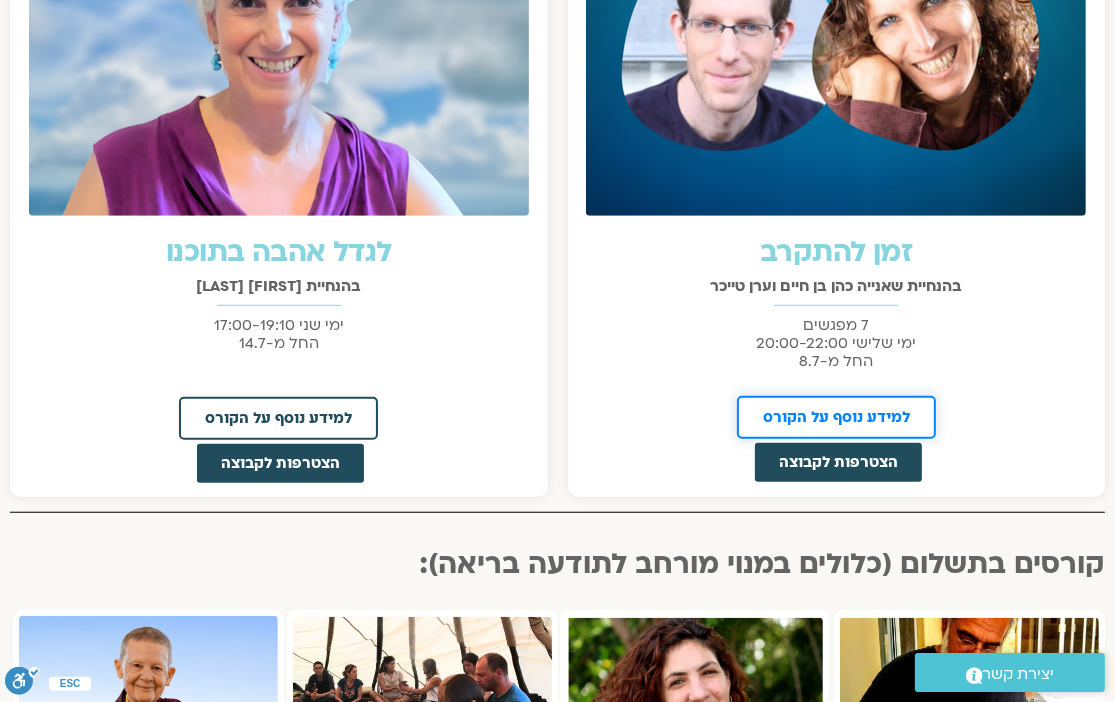 click on "למידע נוסף על הקורס" at bounding box center (836, 417) 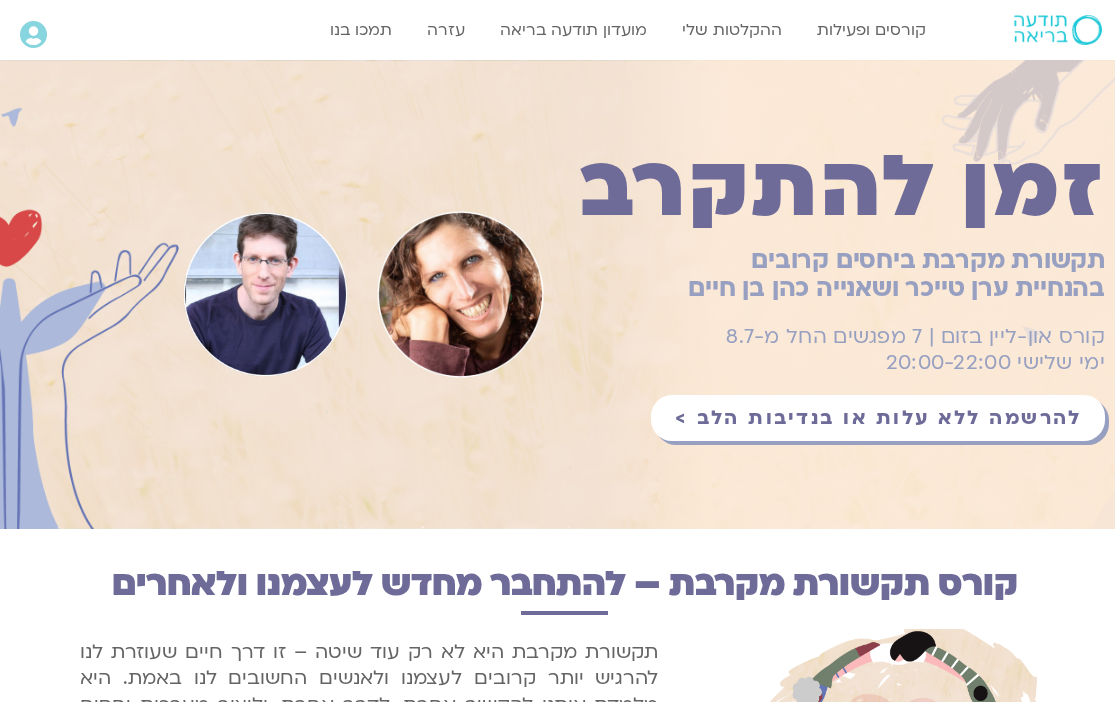 scroll, scrollTop: 0, scrollLeft: 0, axis: both 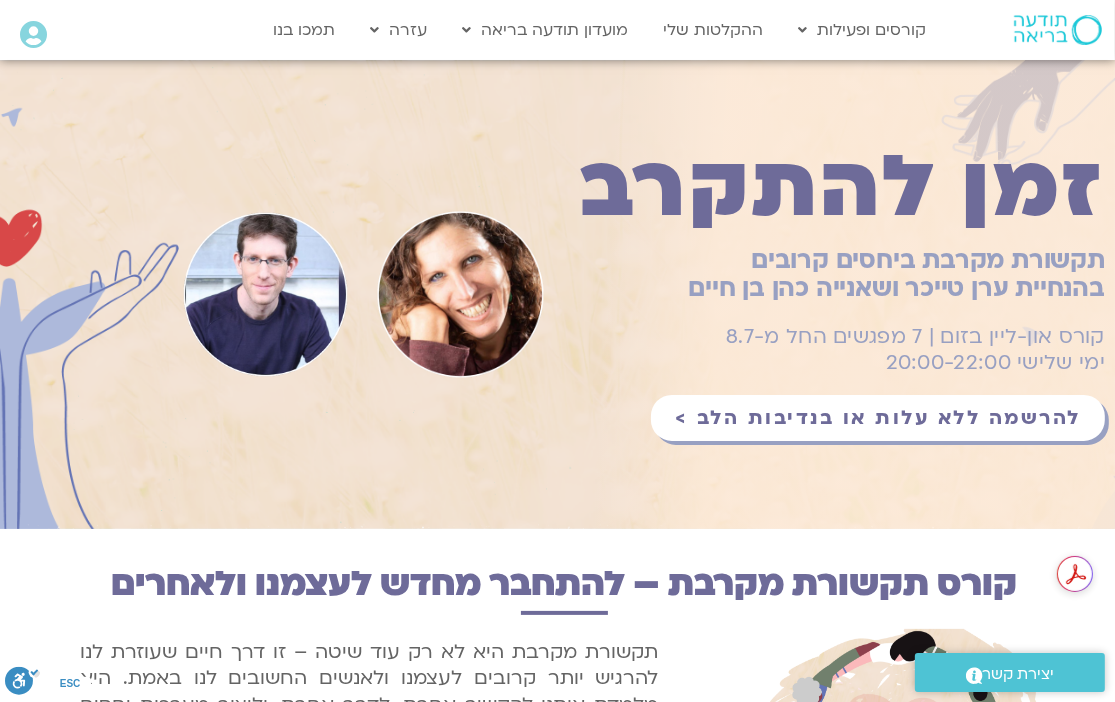 click on "להרשמה ללא עלות או בנדיבות הלב >" at bounding box center (878, 418) 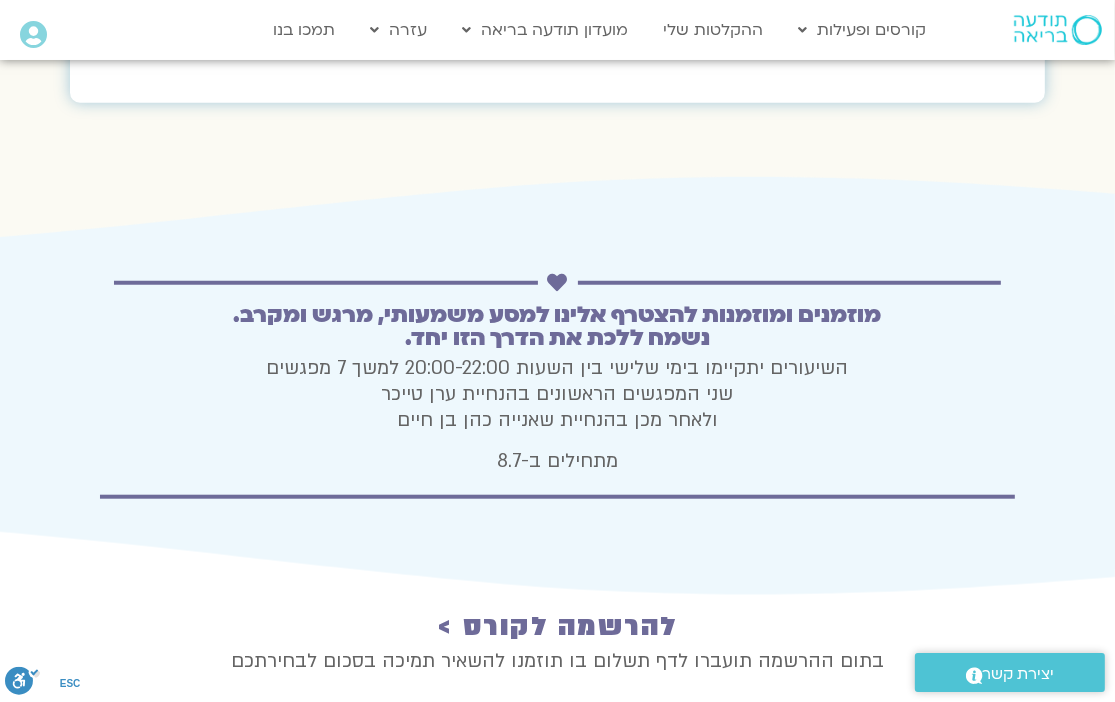 scroll, scrollTop: 7052, scrollLeft: 0, axis: vertical 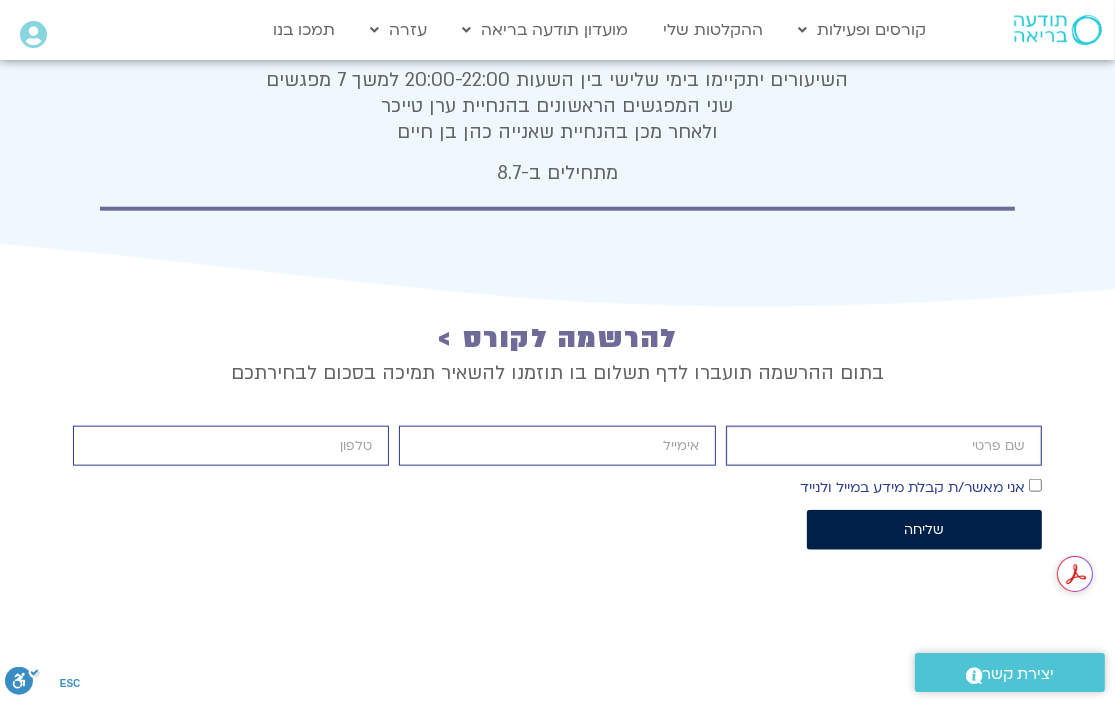 click on "firstname" at bounding box center [884, 446] 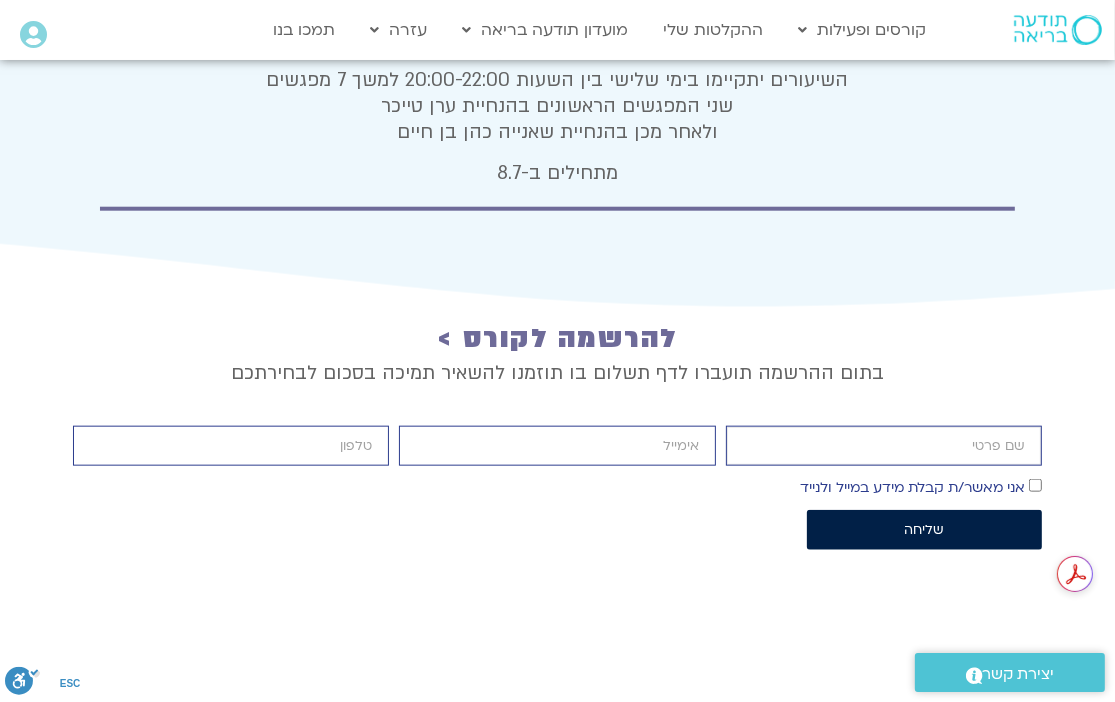 type on "רעיה דש" 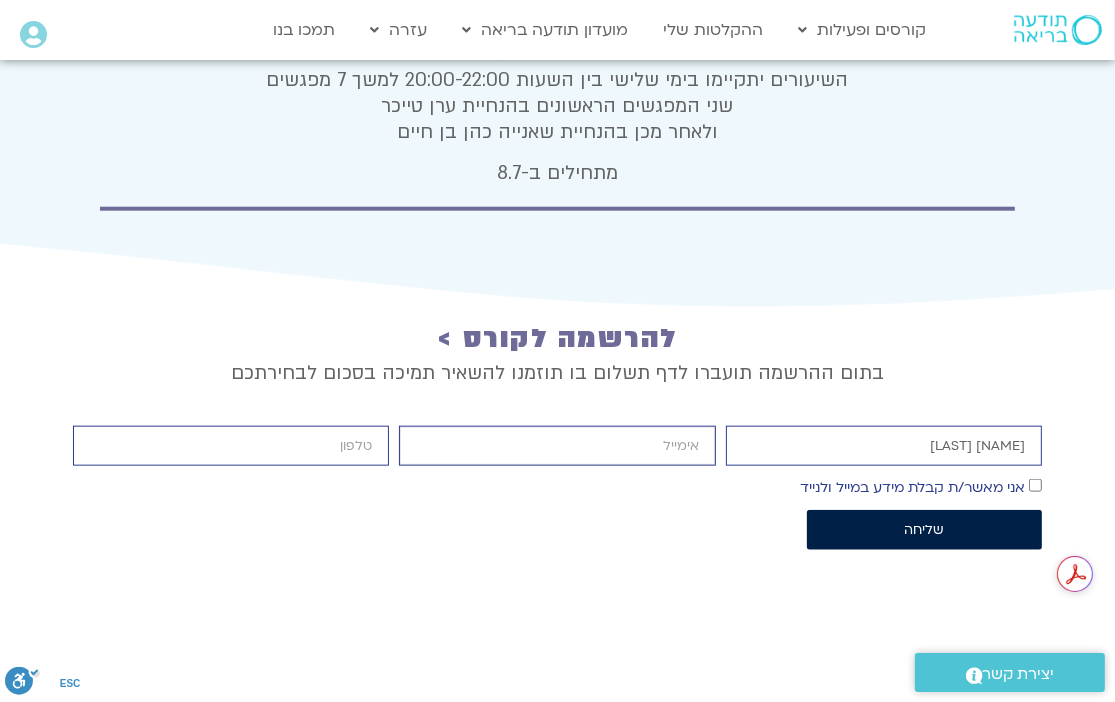 type on "[EMAIL]" 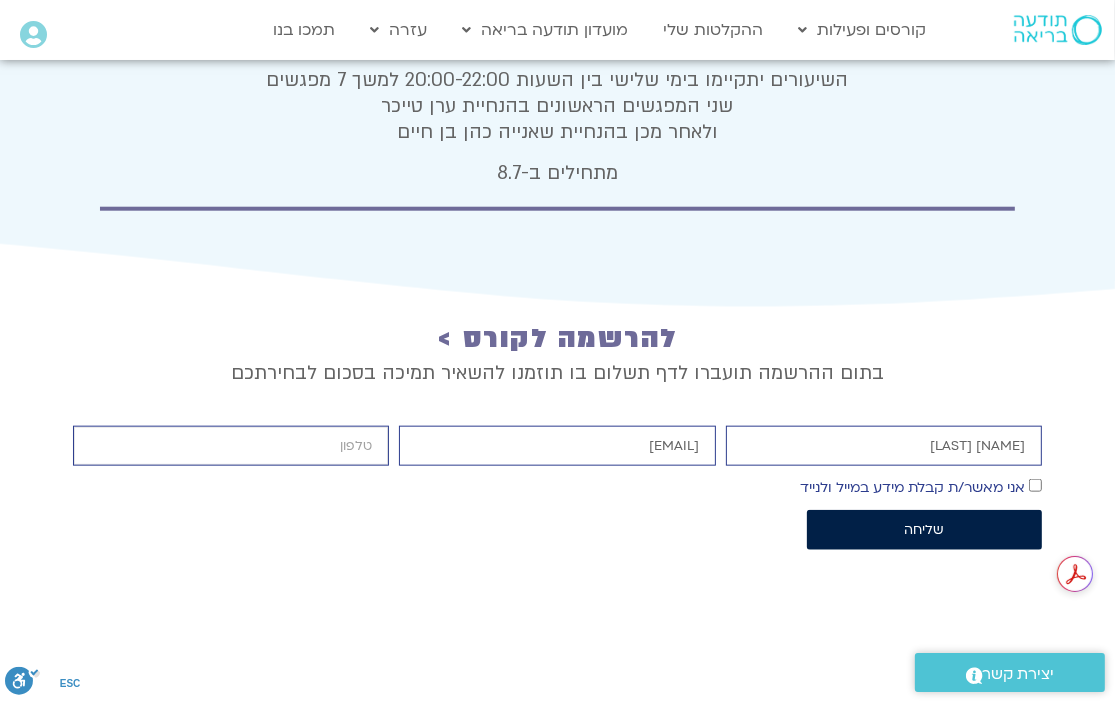 type on "0506211787" 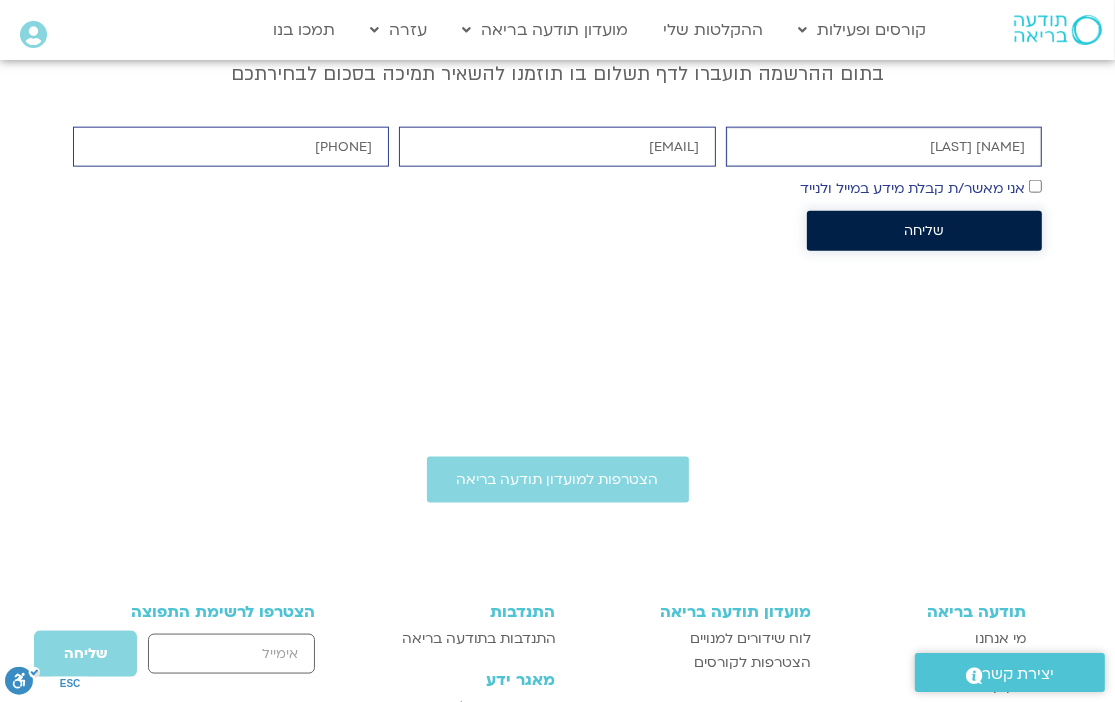 scroll, scrollTop: 7352, scrollLeft: 0, axis: vertical 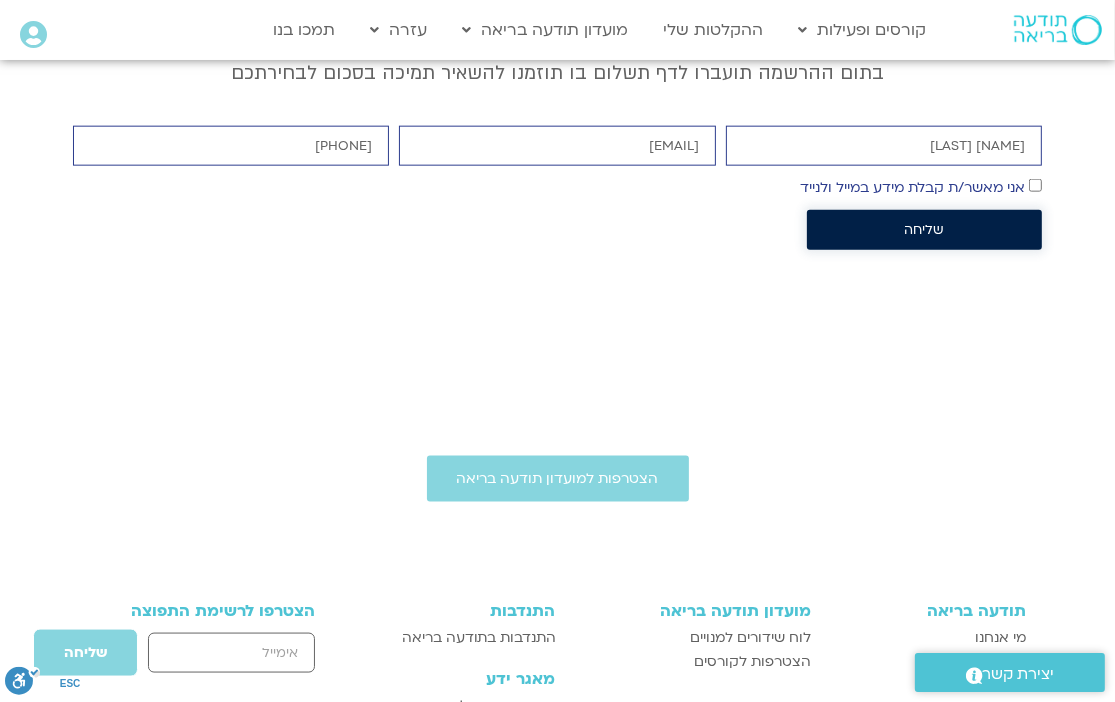 click on "שליחה" at bounding box center [924, 230] 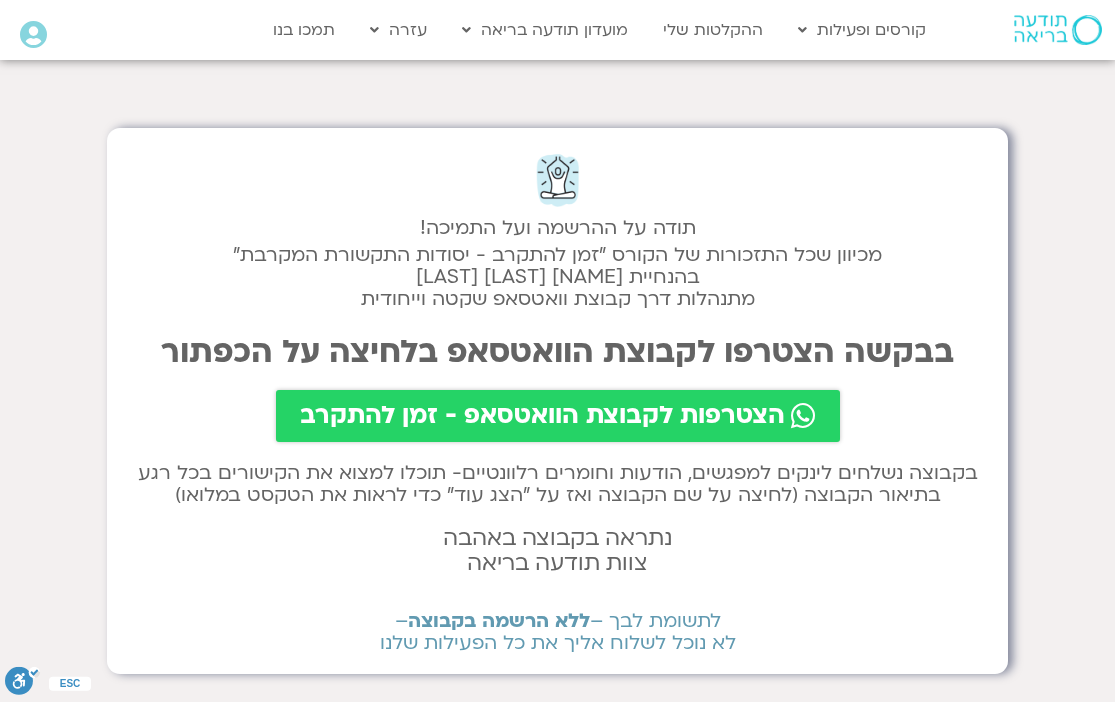 scroll, scrollTop: 0, scrollLeft: 0, axis: both 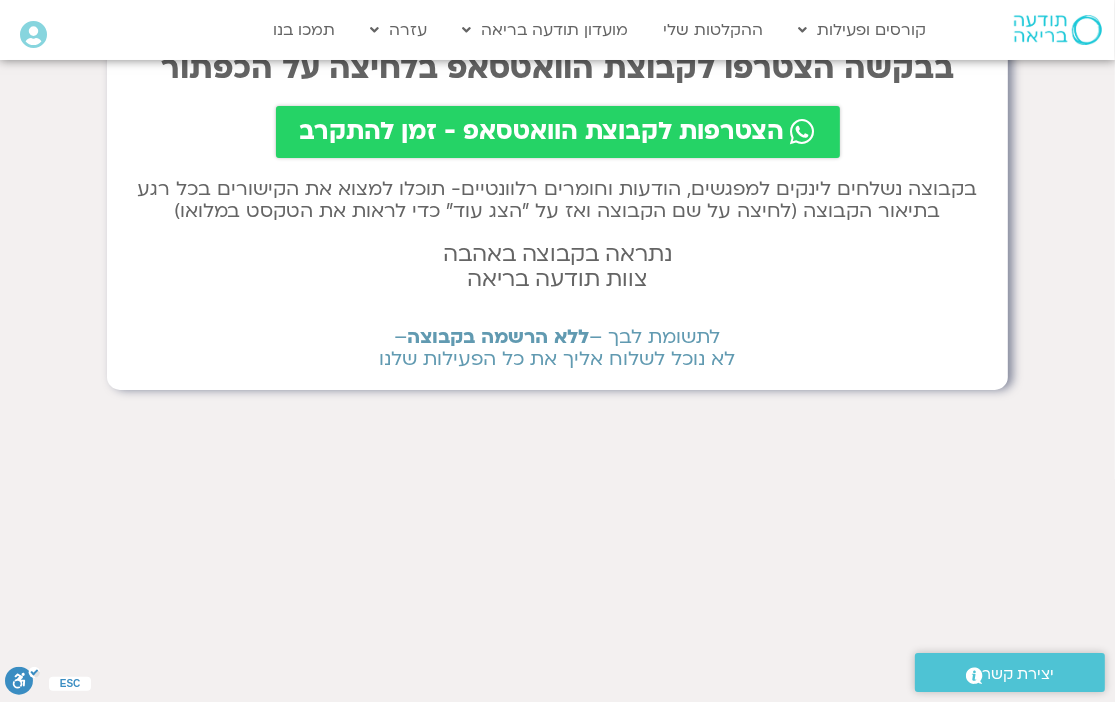 click on "הצטרפות לקבוצת הוואטסאפ - זמן להתקרב" at bounding box center [542, 132] 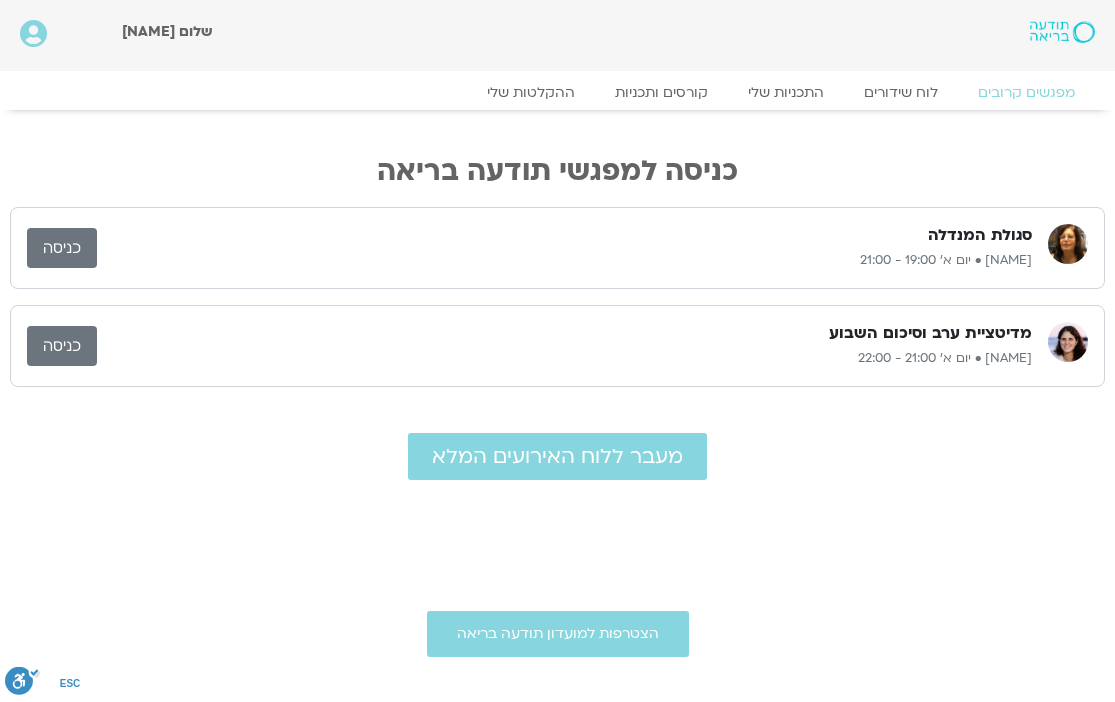 scroll, scrollTop: 0, scrollLeft: 0, axis: both 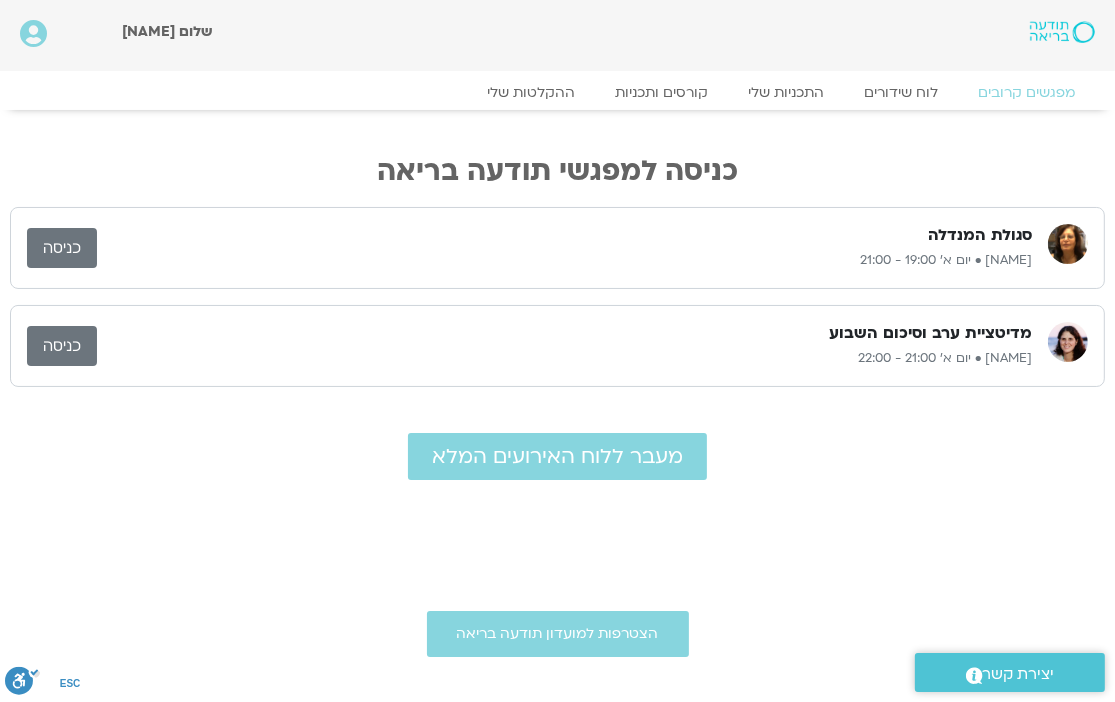 click on "שלום [NAME]" at bounding box center (167, 31) 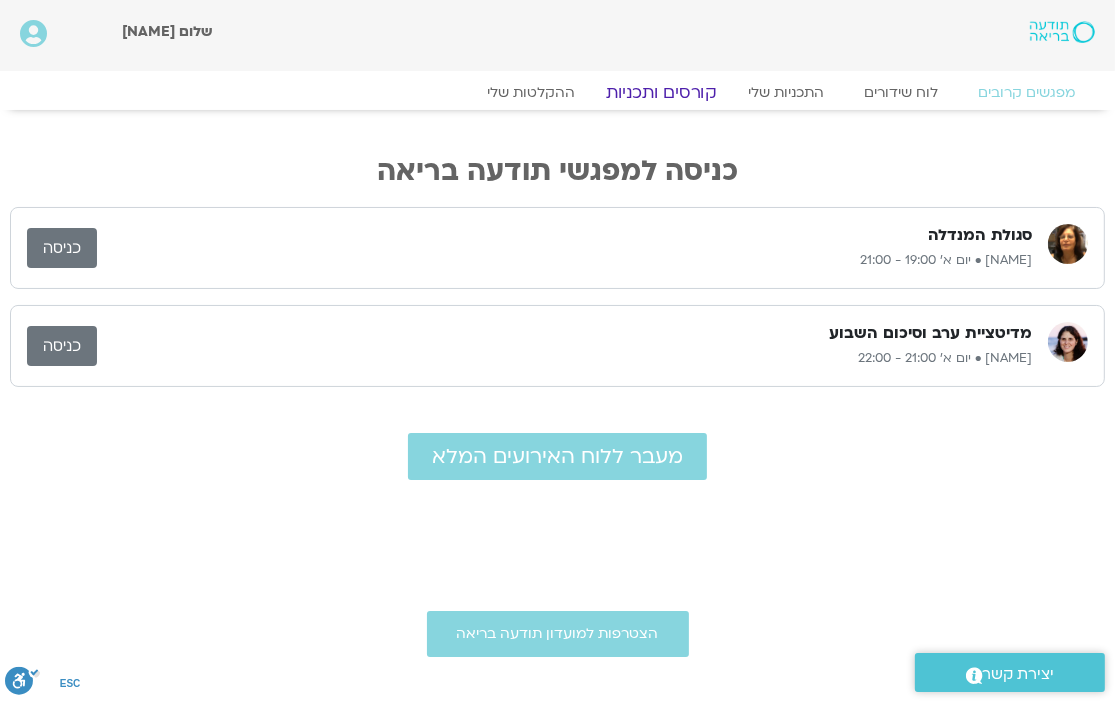 click on "קורסים ותכניות" 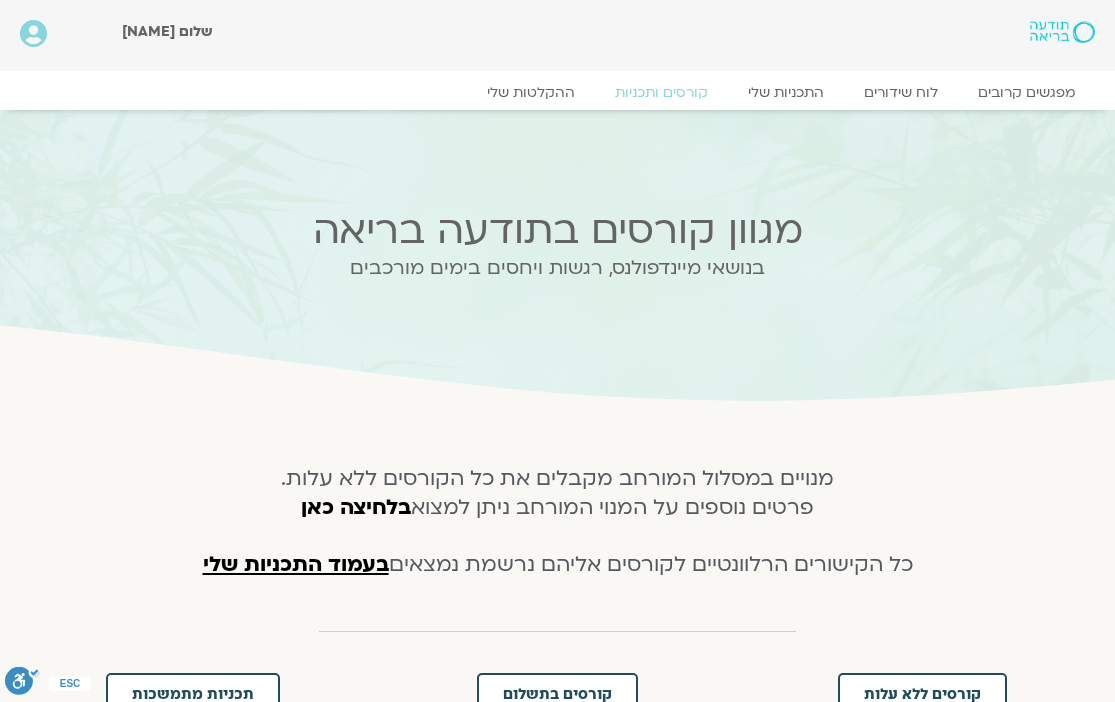 scroll, scrollTop: 0, scrollLeft: 0, axis: both 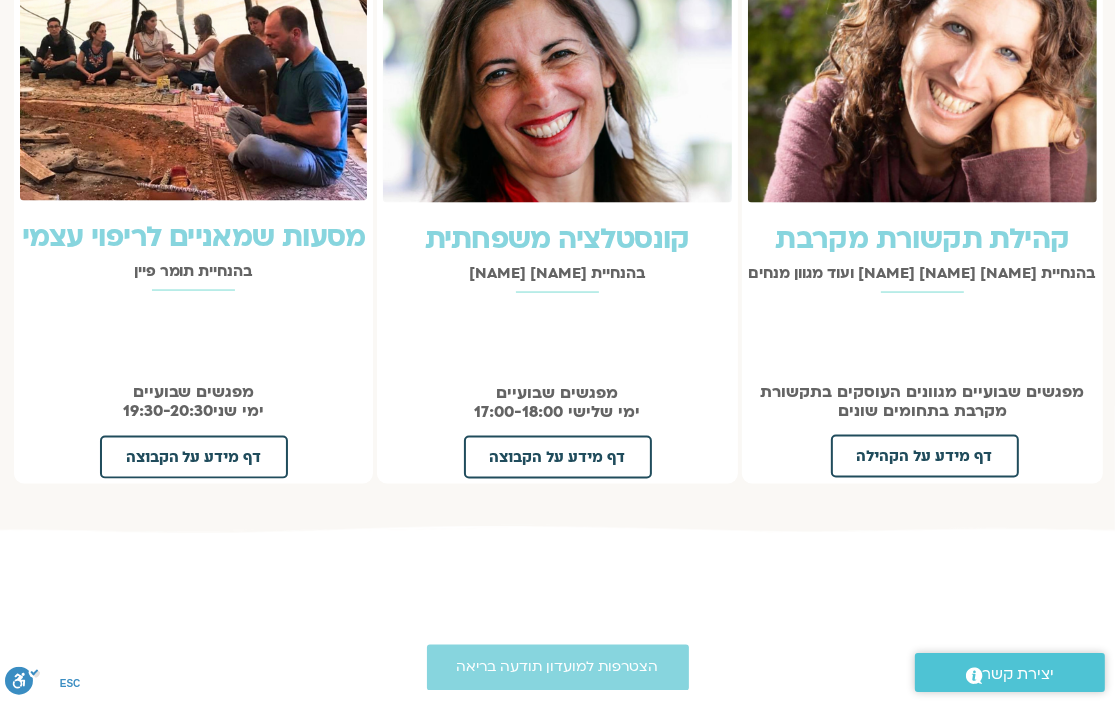 click on "קהילת תקשורת מקרבת" at bounding box center (922, 239) 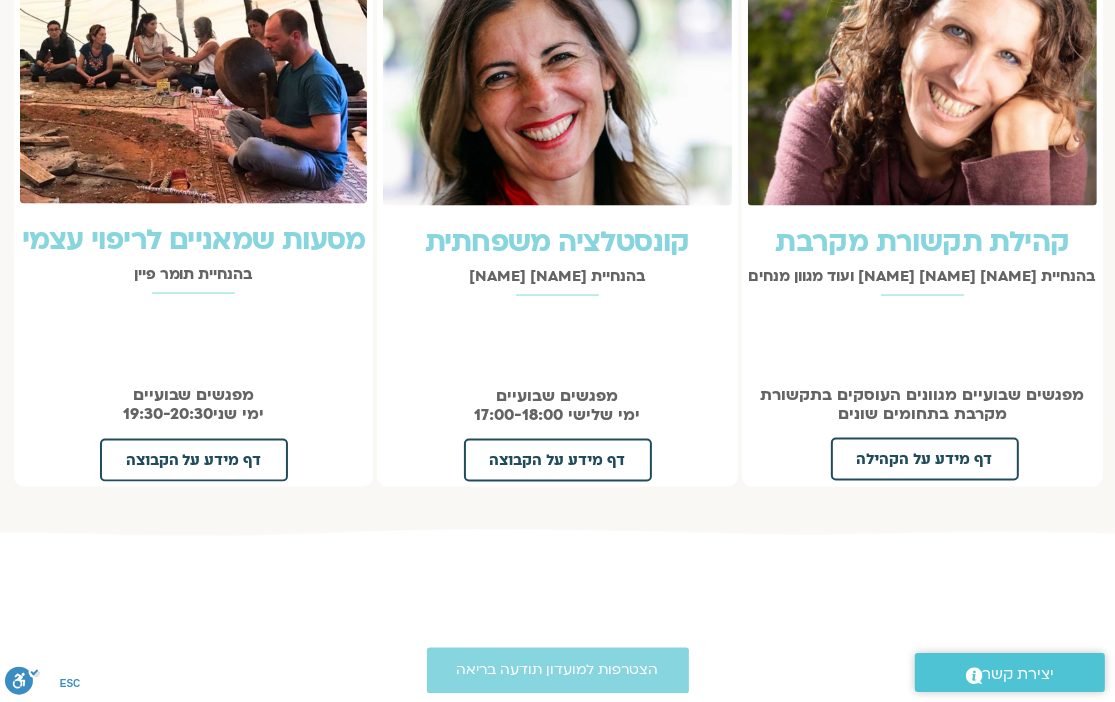 scroll, scrollTop: 2282, scrollLeft: 0, axis: vertical 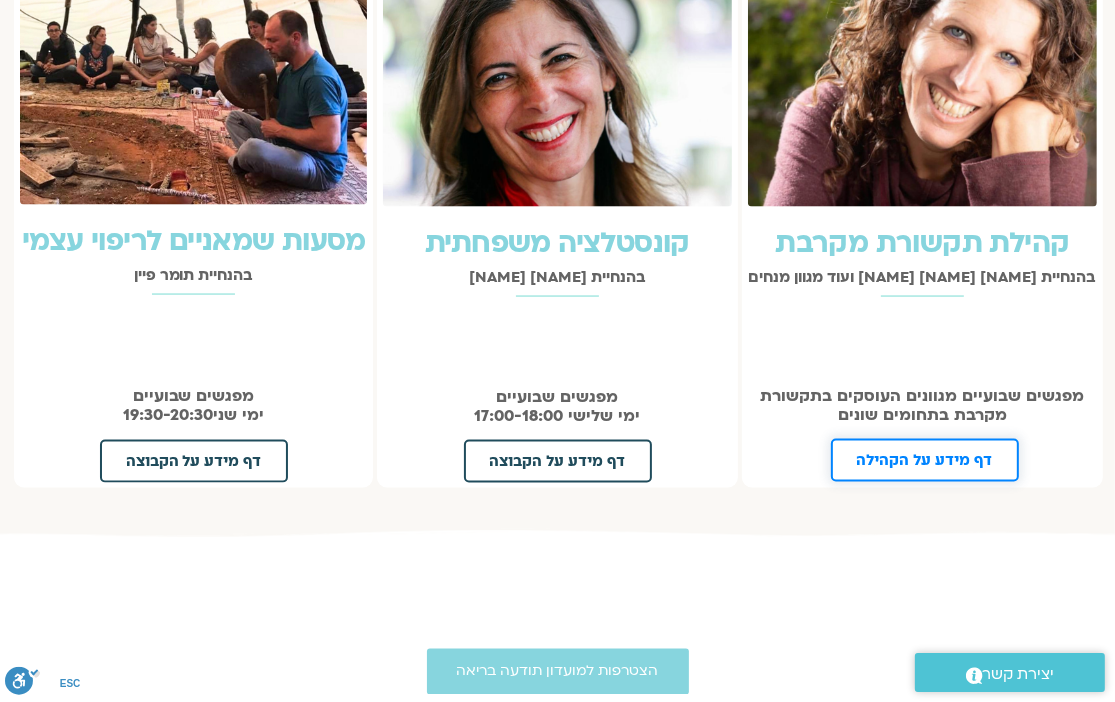 click on "דף מידע על הקהילה" at bounding box center (925, 460) 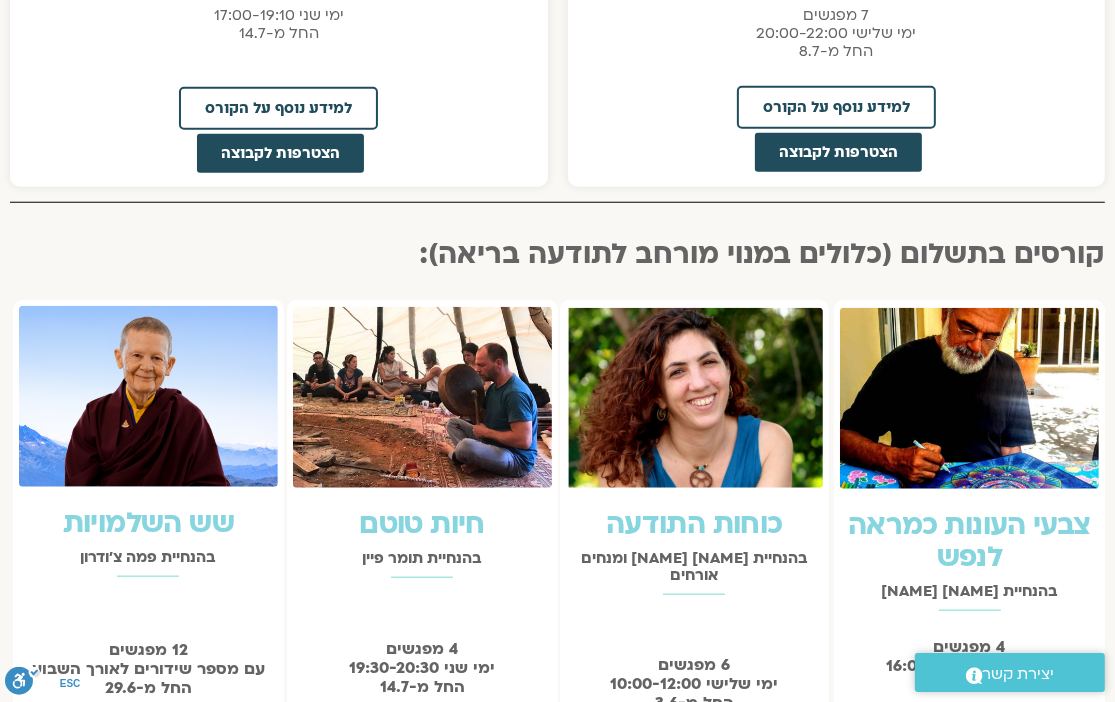 scroll, scrollTop: 1294, scrollLeft: 0, axis: vertical 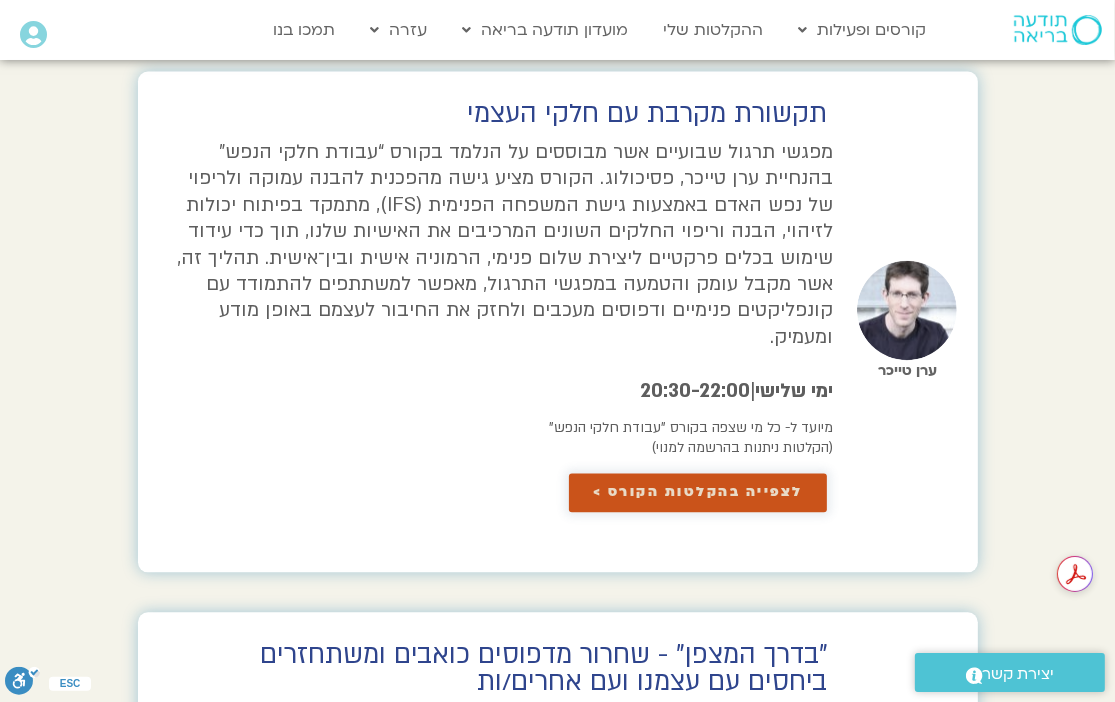 click on "לצפייה בהקלטות הקורס >" at bounding box center [698, 492] 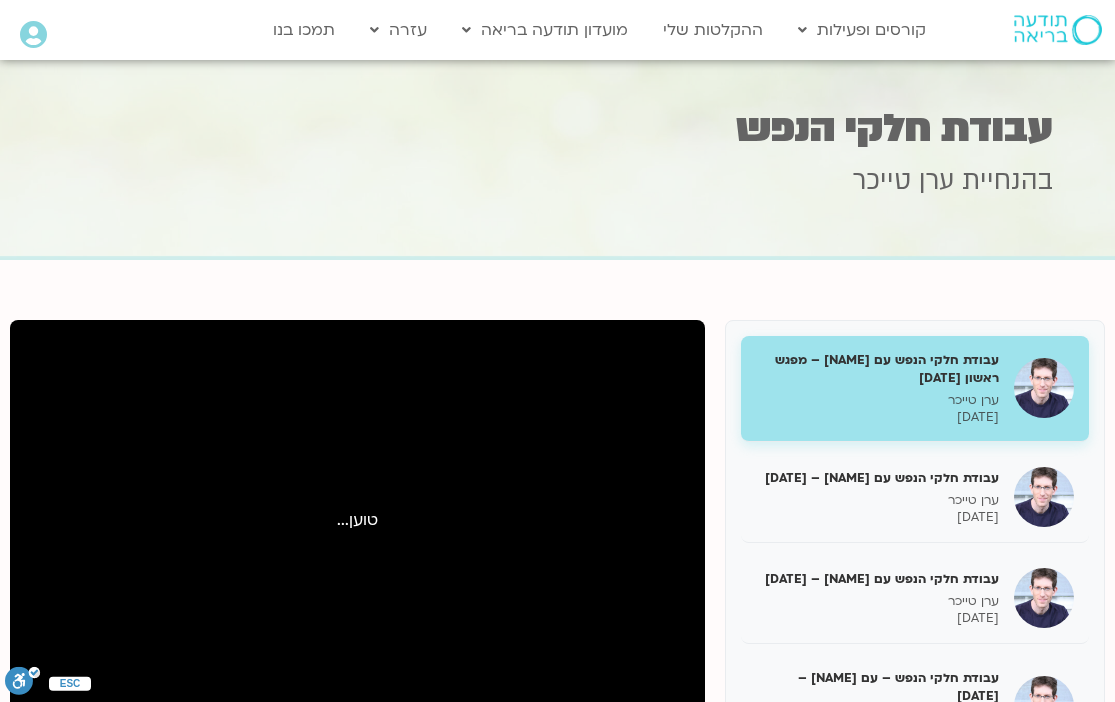 scroll, scrollTop: 0, scrollLeft: 0, axis: both 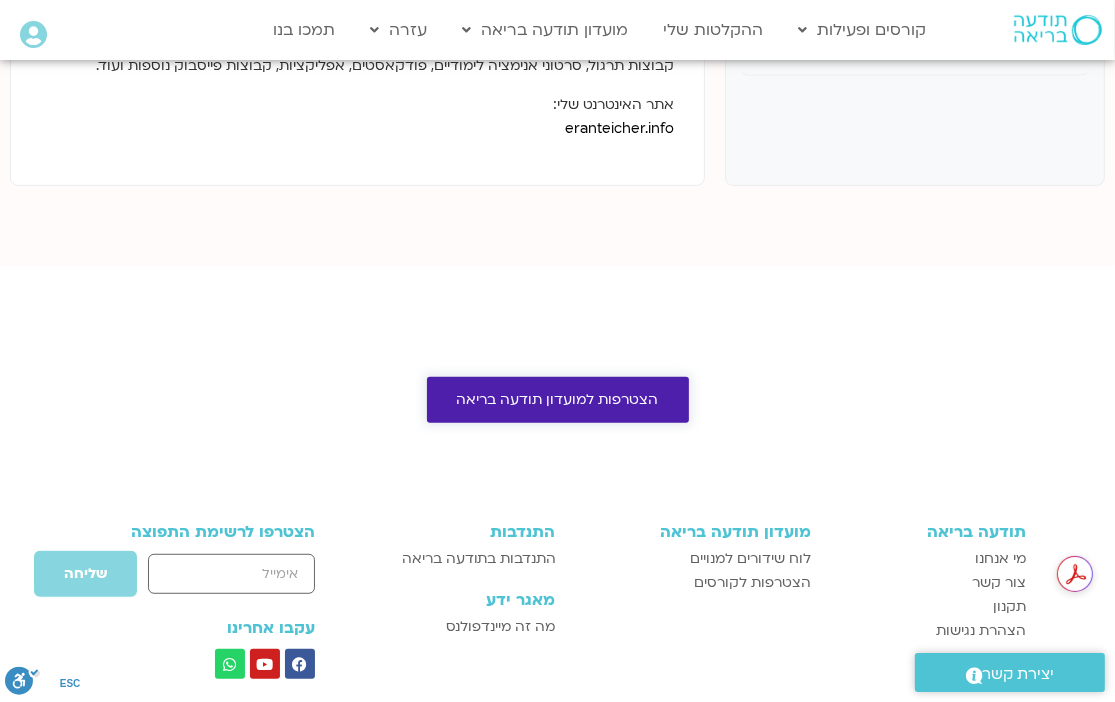 click on "הצטרפות למועדון תודעה בריאה" at bounding box center [558, 400] 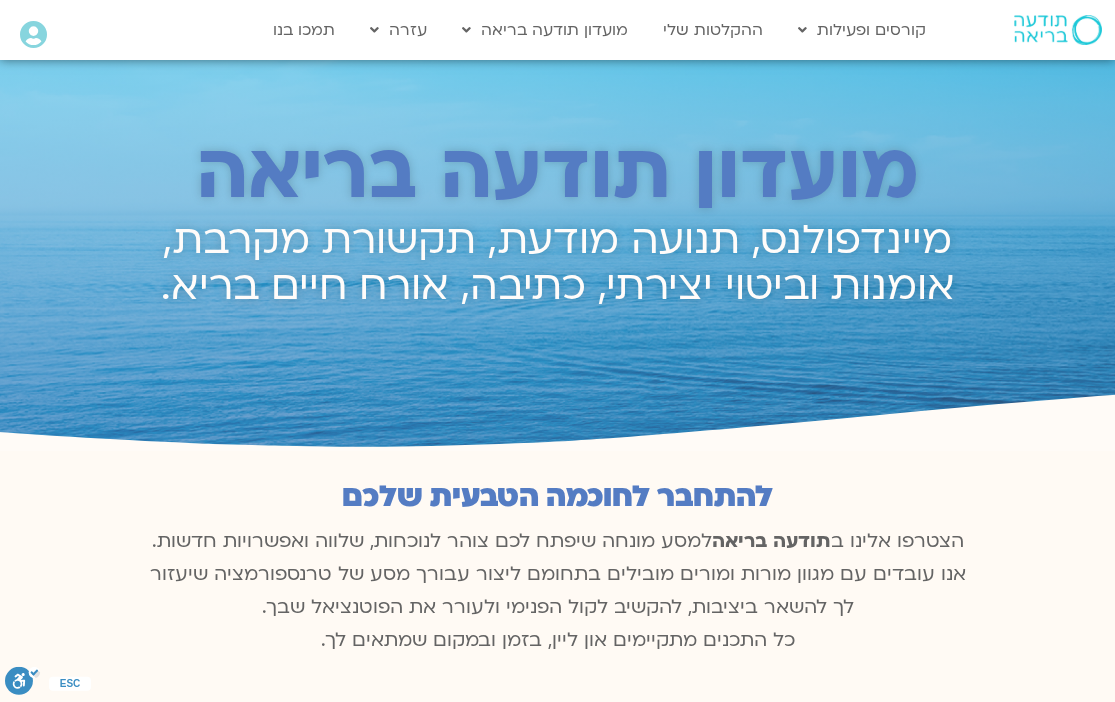 scroll, scrollTop: 0, scrollLeft: 0, axis: both 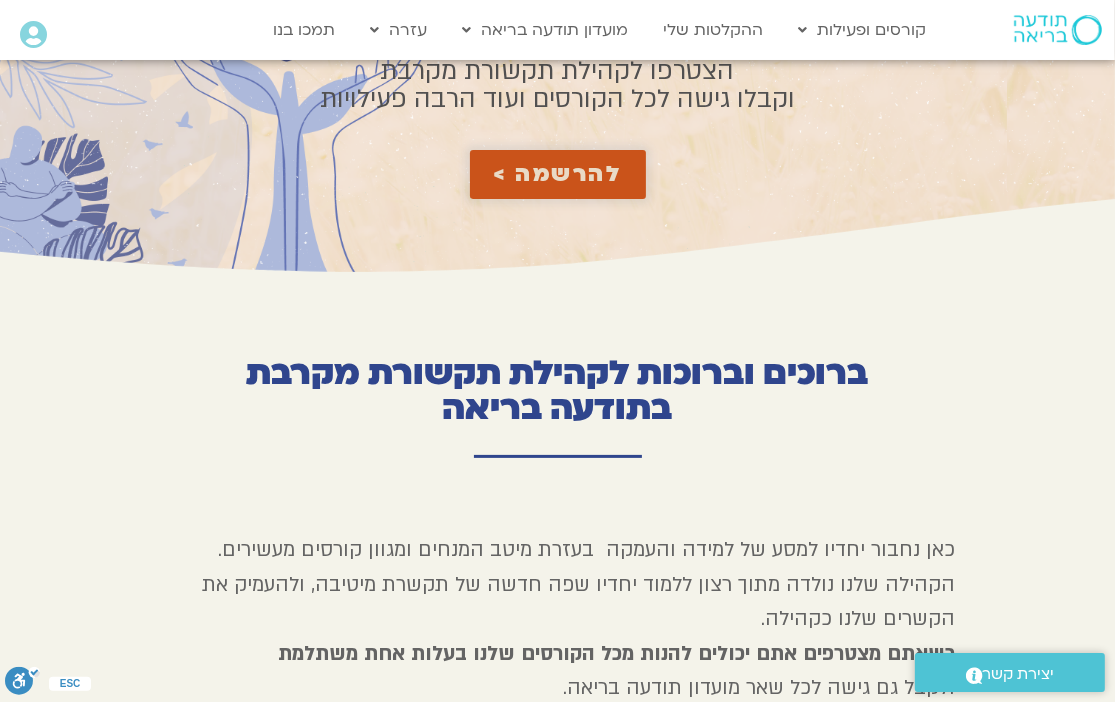 click on "להרשמה >" at bounding box center (558, 174) 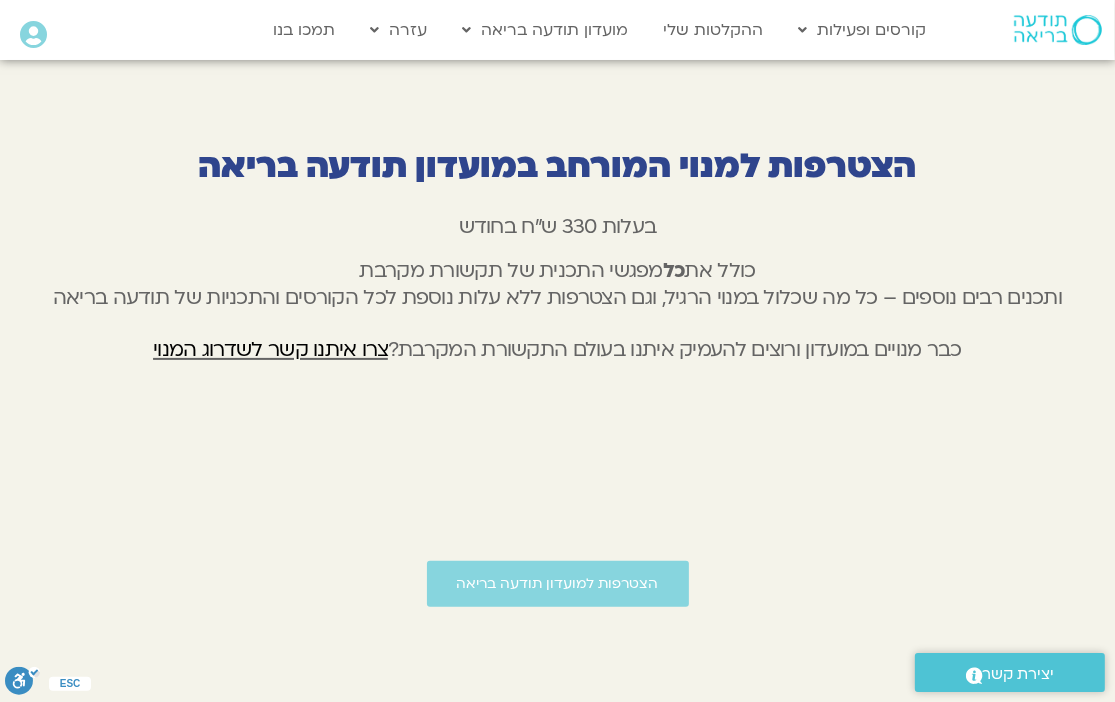 scroll, scrollTop: 5868, scrollLeft: 0, axis: vertical 